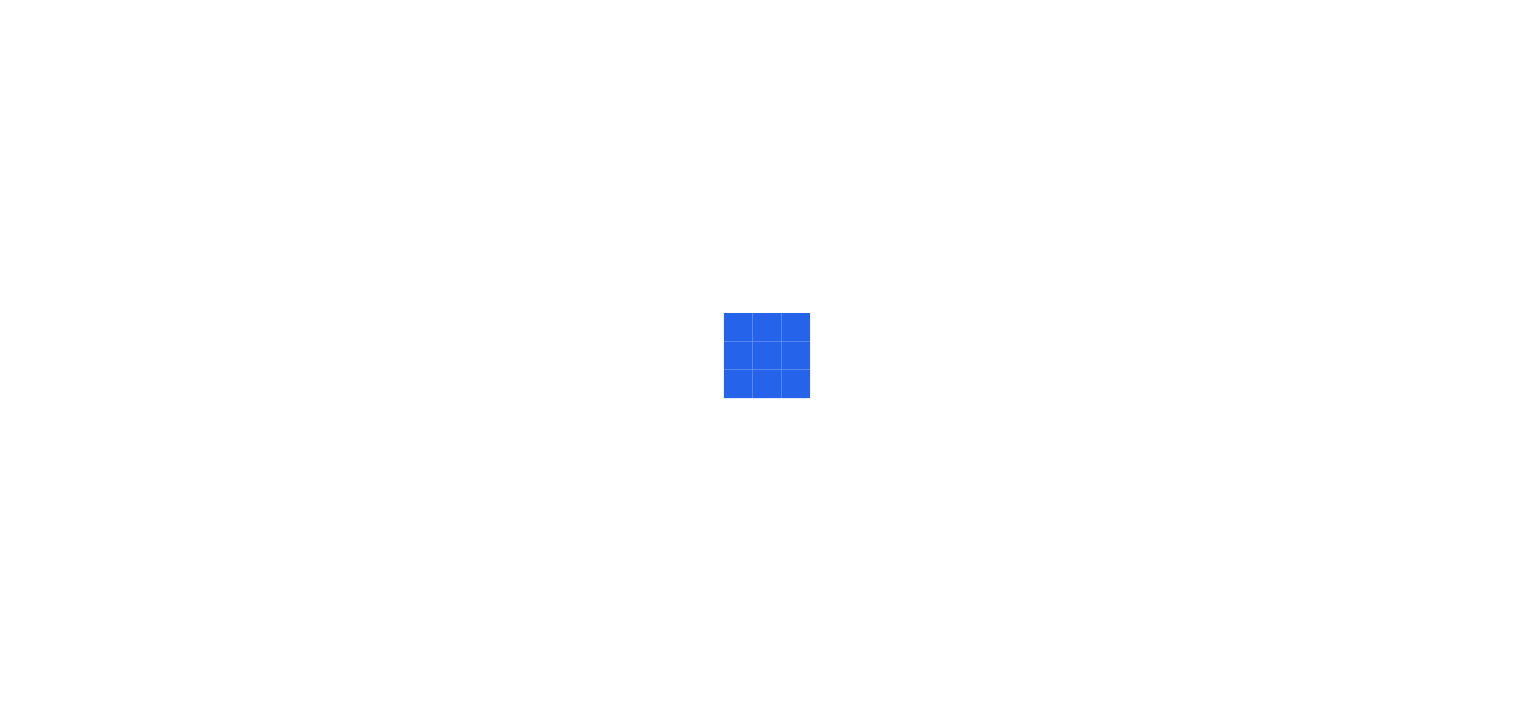 scroll, scrollTop: 0, scrollLeft: 0, axis: both 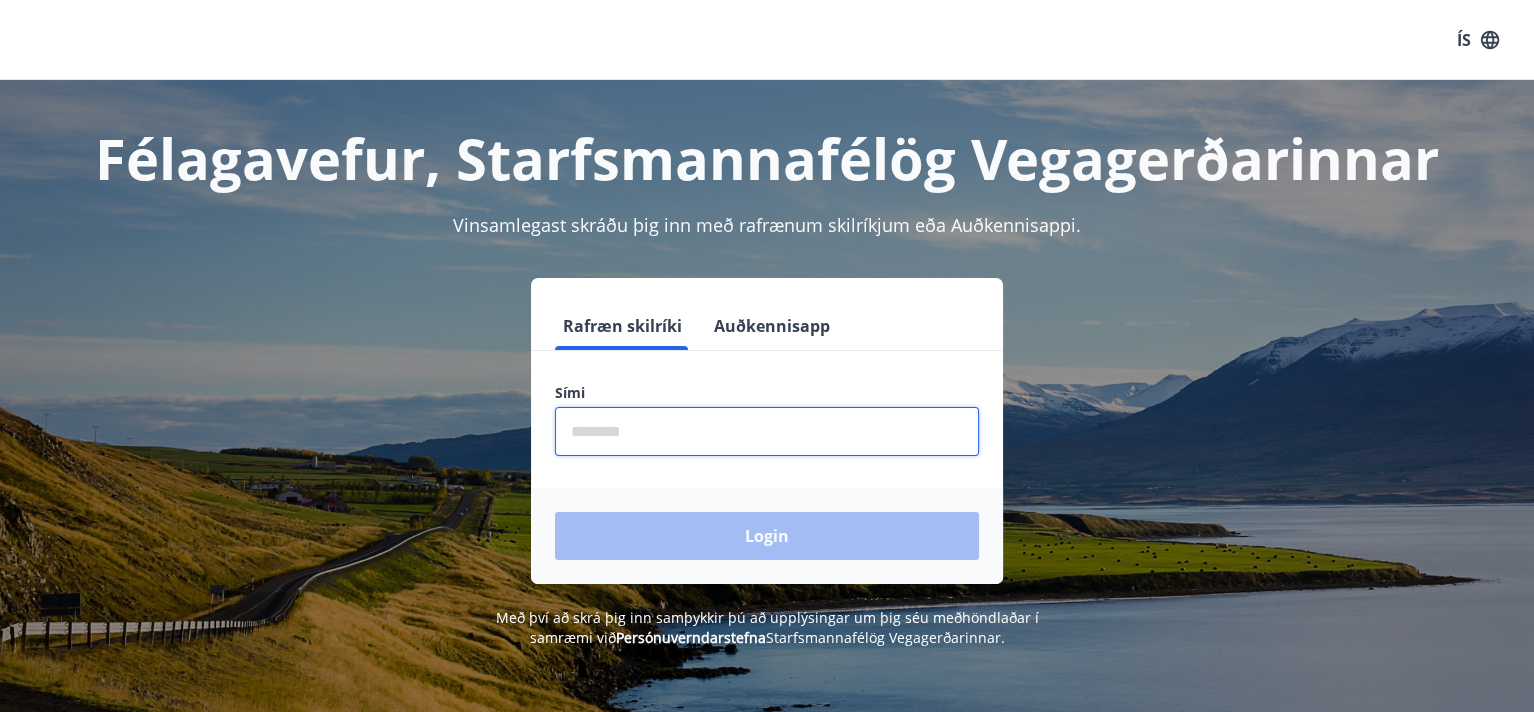 click at bounding box center [767, 431] 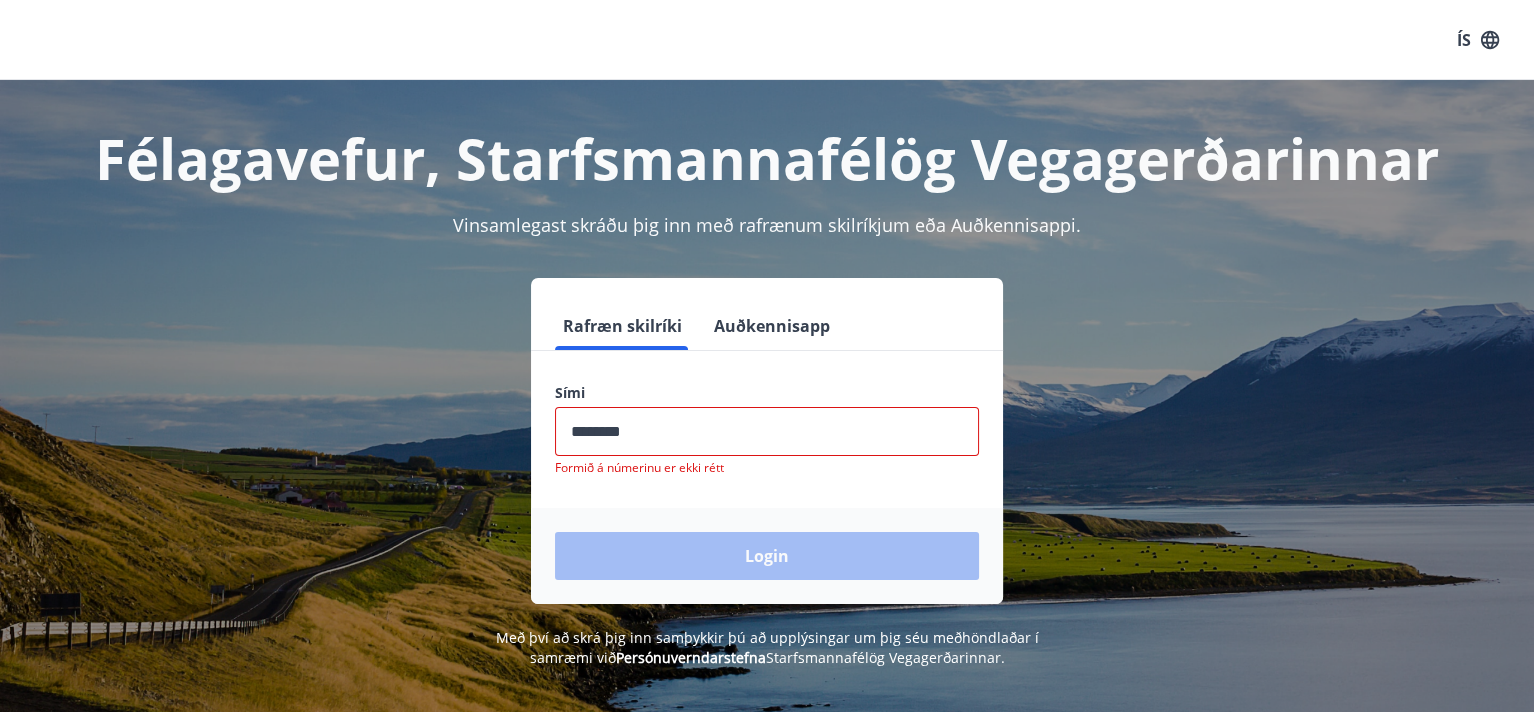 click on "Login" at bounding box center (767, 556) 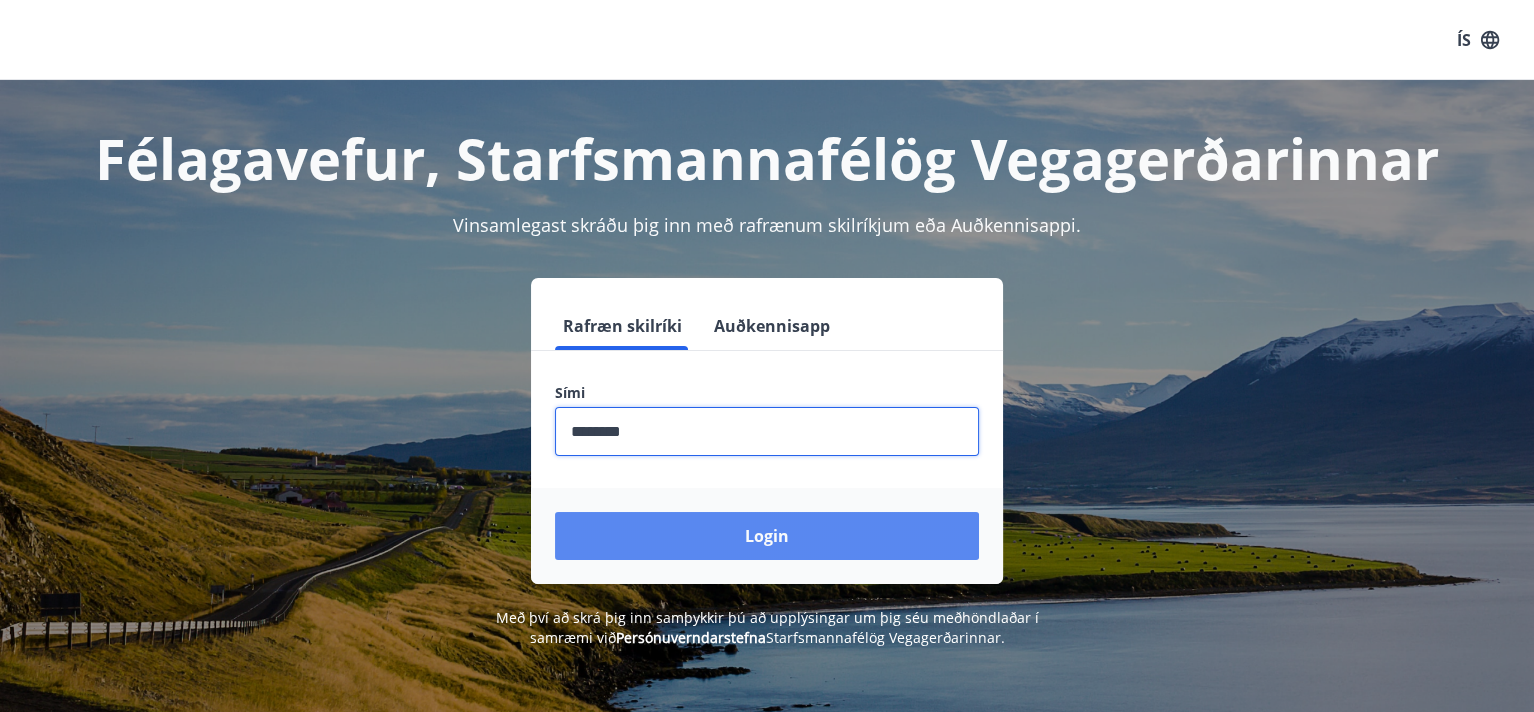 type on "********" 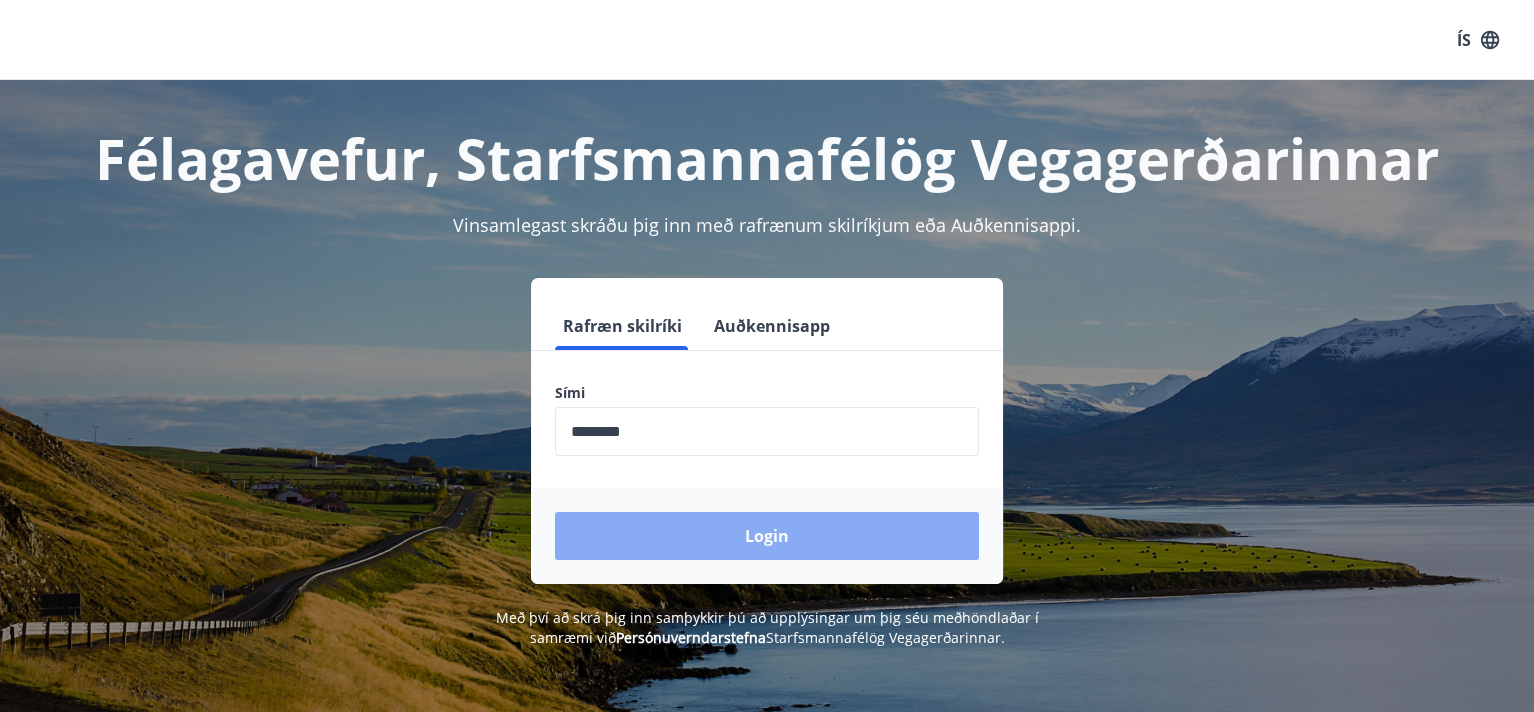 click on "Login" at bounding box center [767, 536] 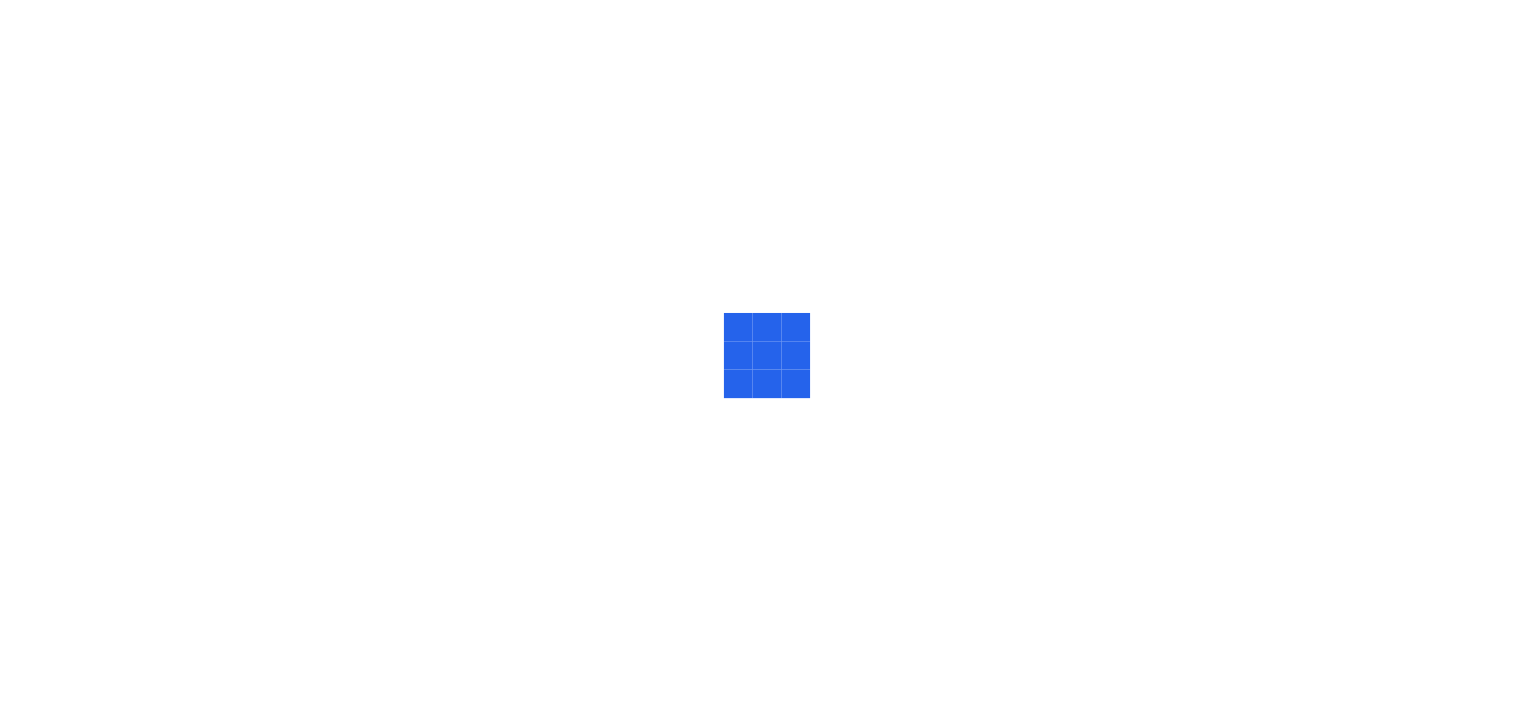 scroll, scrollTop: 0, scrollLeft: 0, axis: both 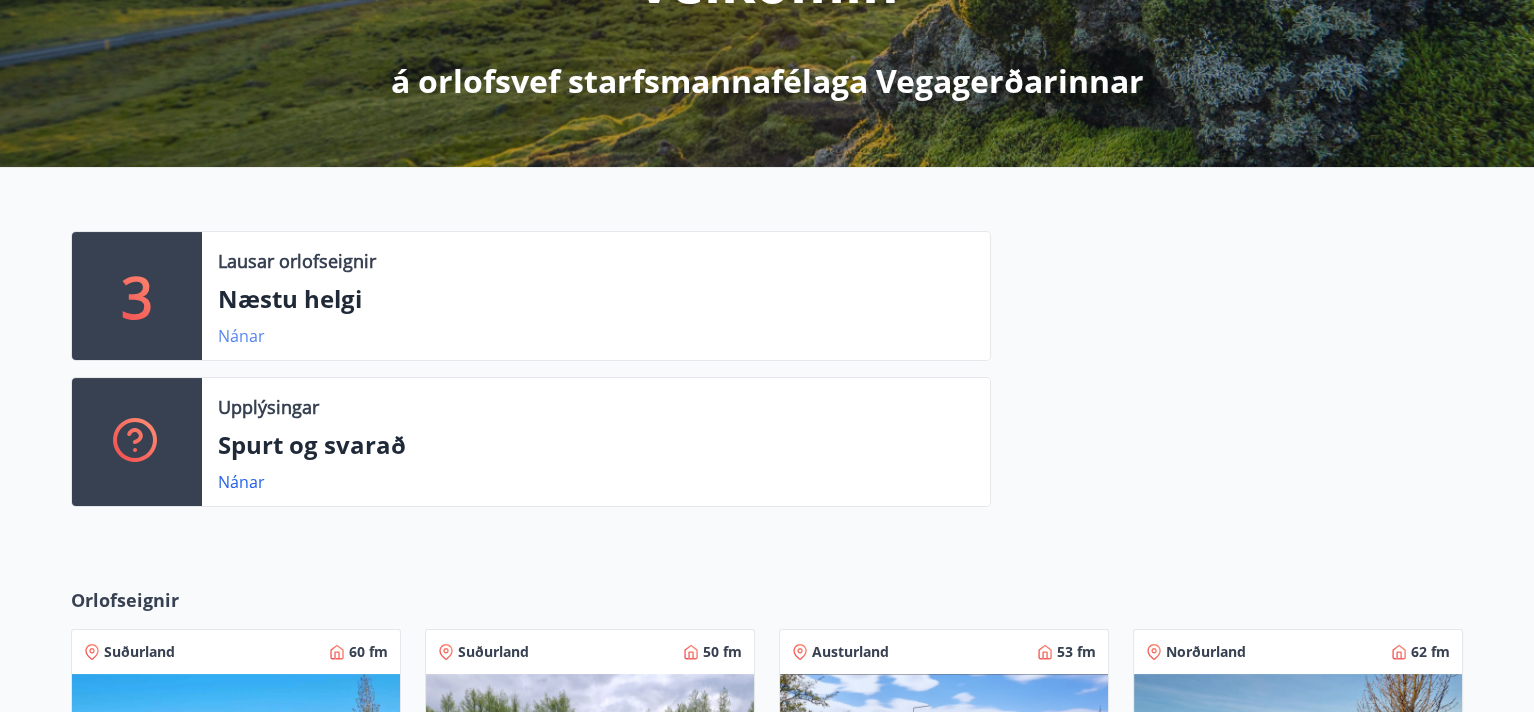 click on "Nánar" at bounding box center [241, 336] 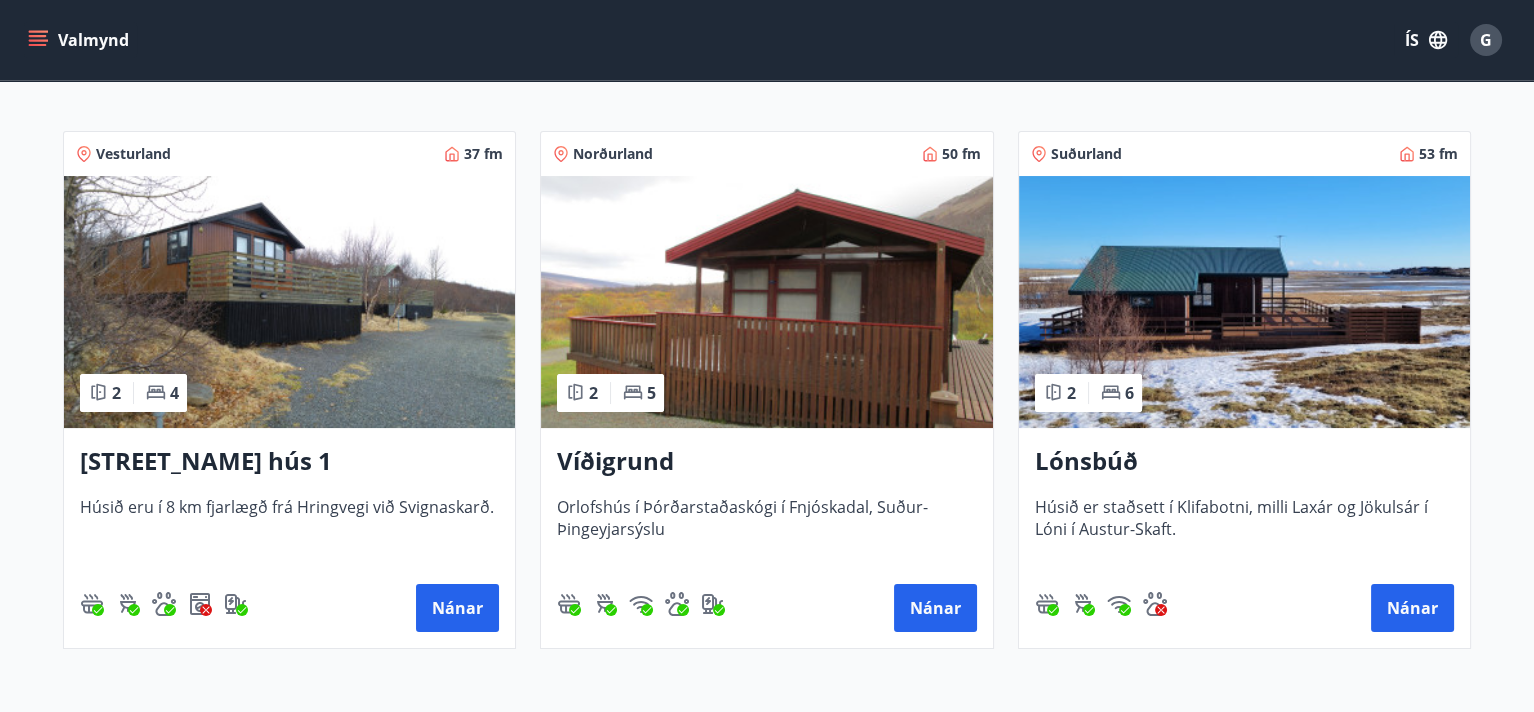 scroll, scrollTop: 398, scrollLeft: 0, axis: vertical 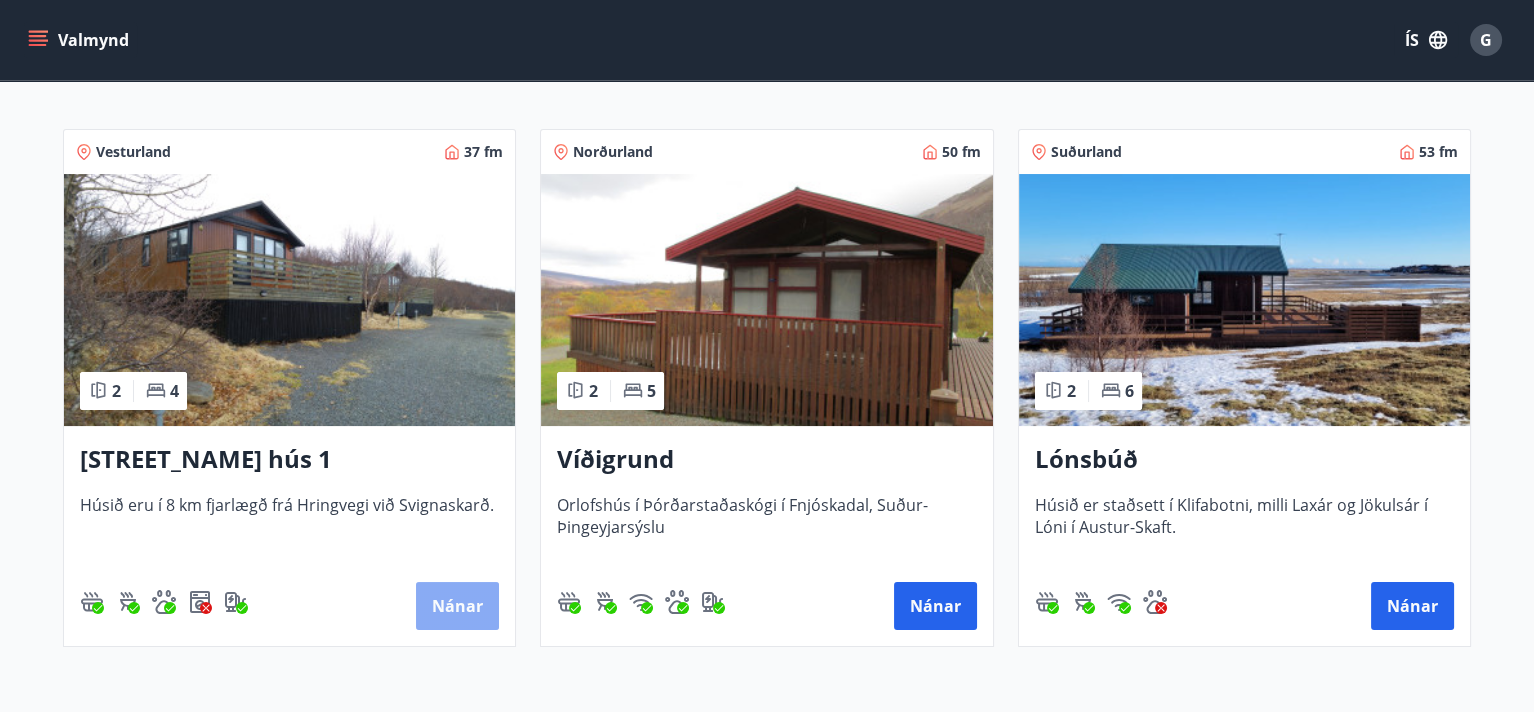 click on "Nánar" at bounding box center (457, 606) 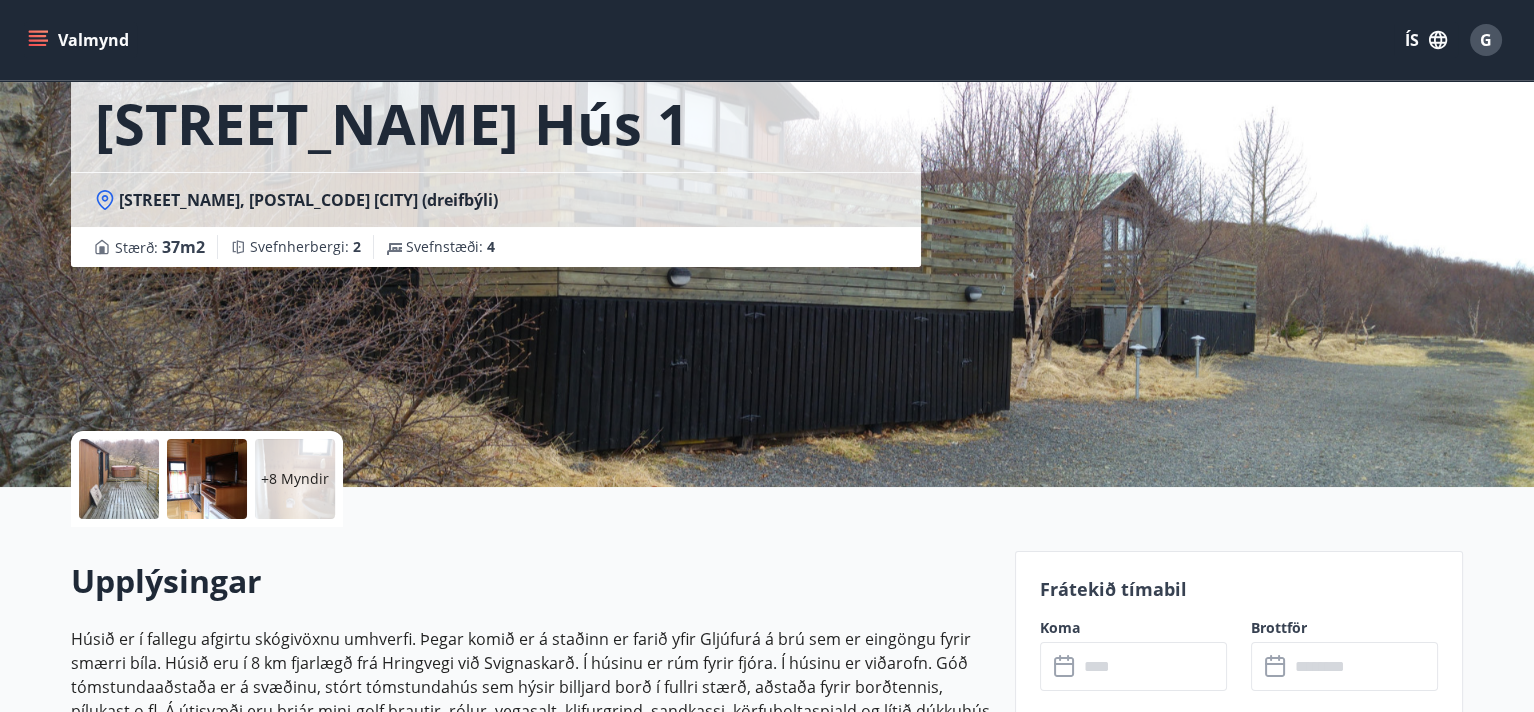 scroll, scrollTop: 0, scrollLeft: 0, axis: both 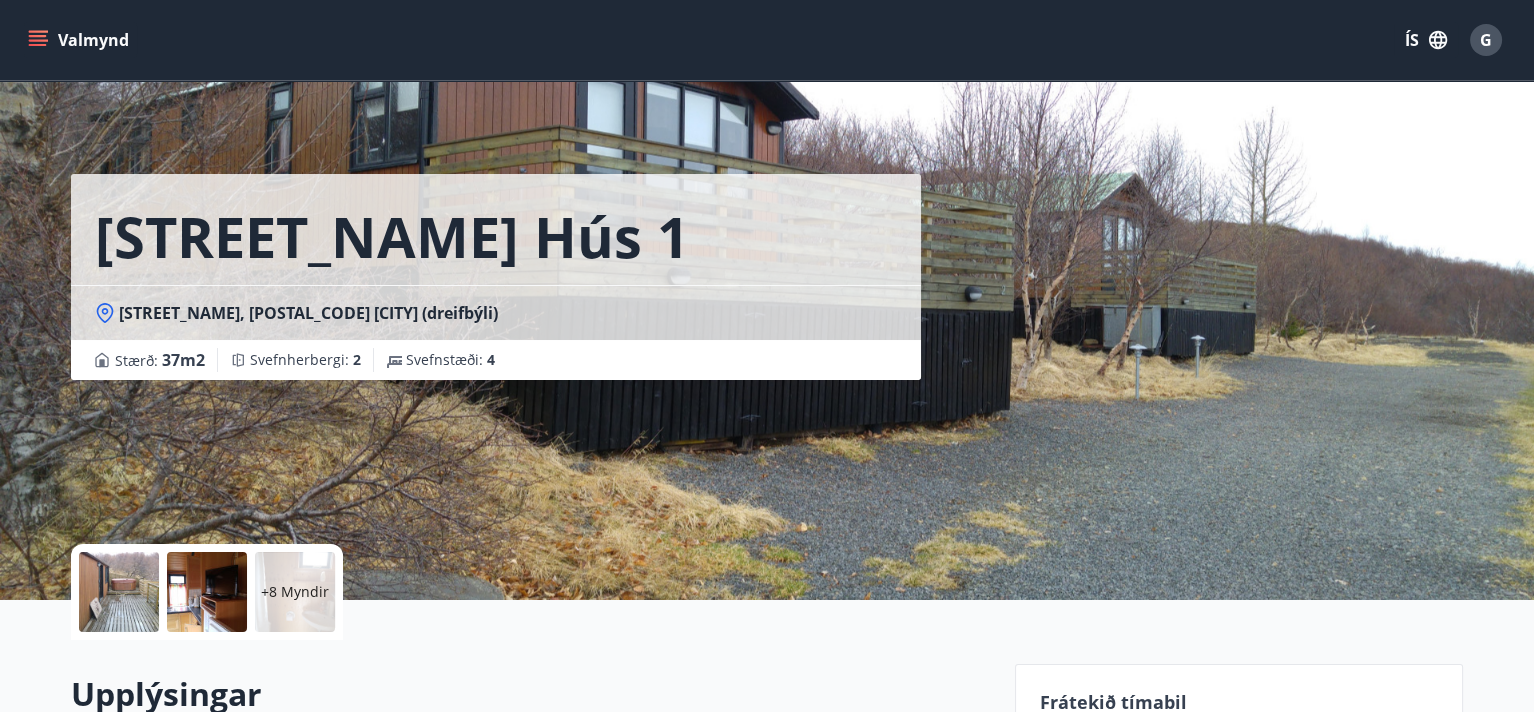 click 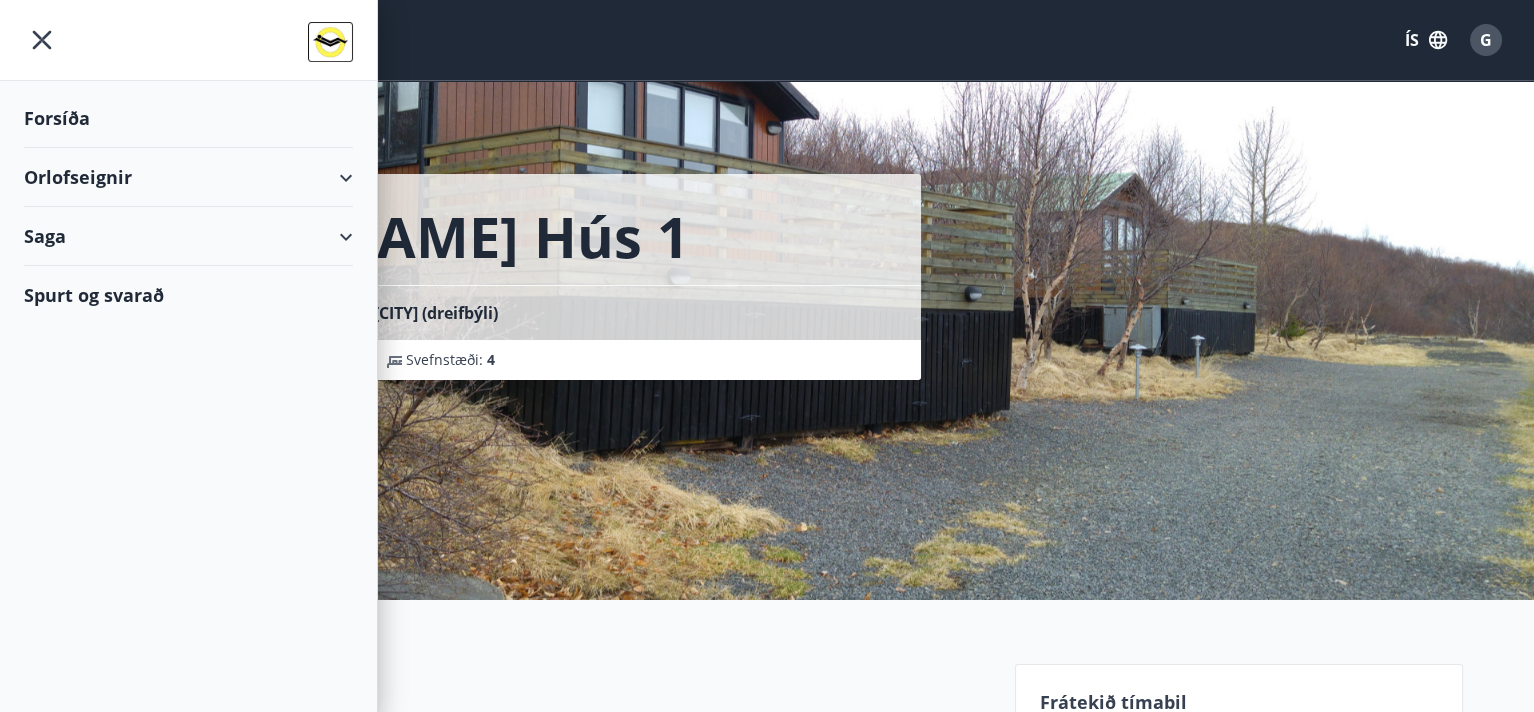 click on "Orlofseignir" at bounding box center [188, 177] 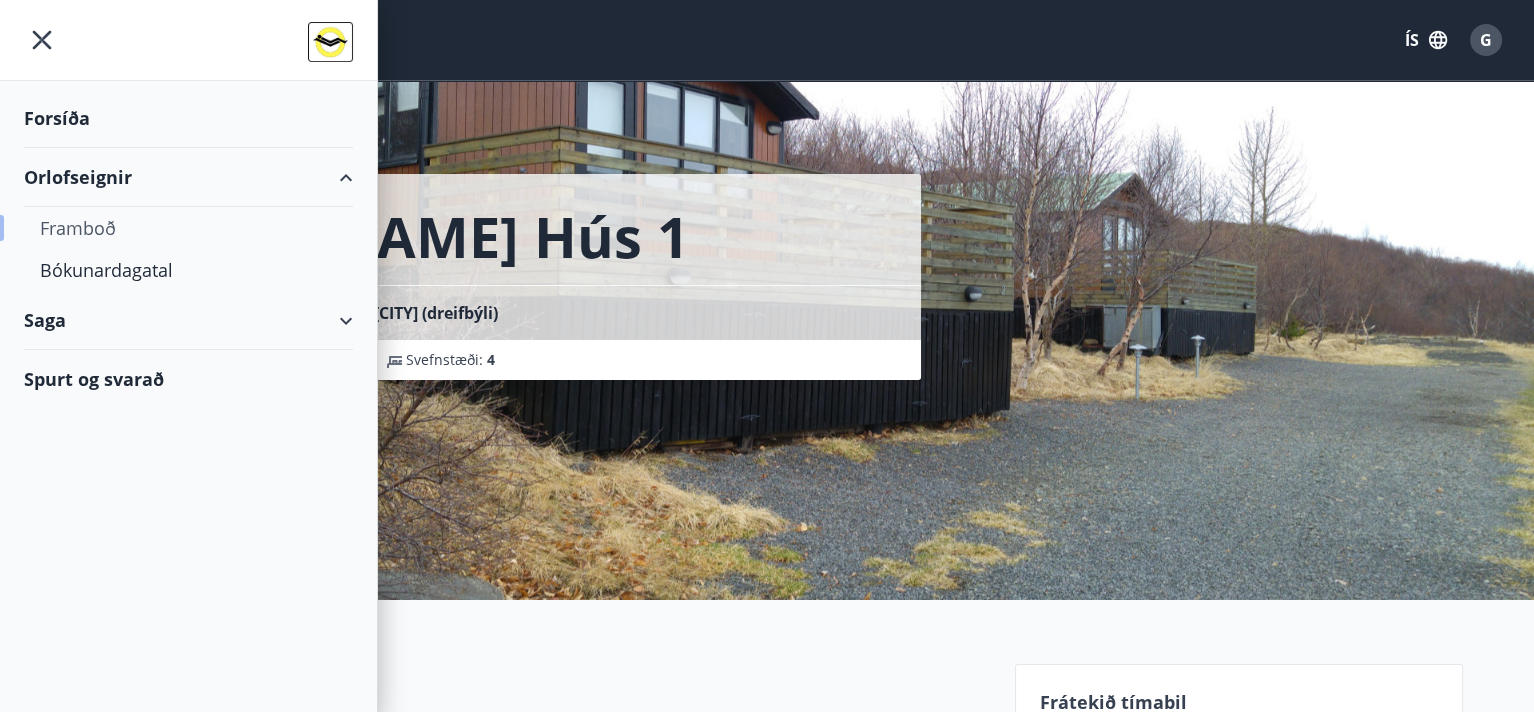 click on "Framboð" at bounding box center (188, 228) 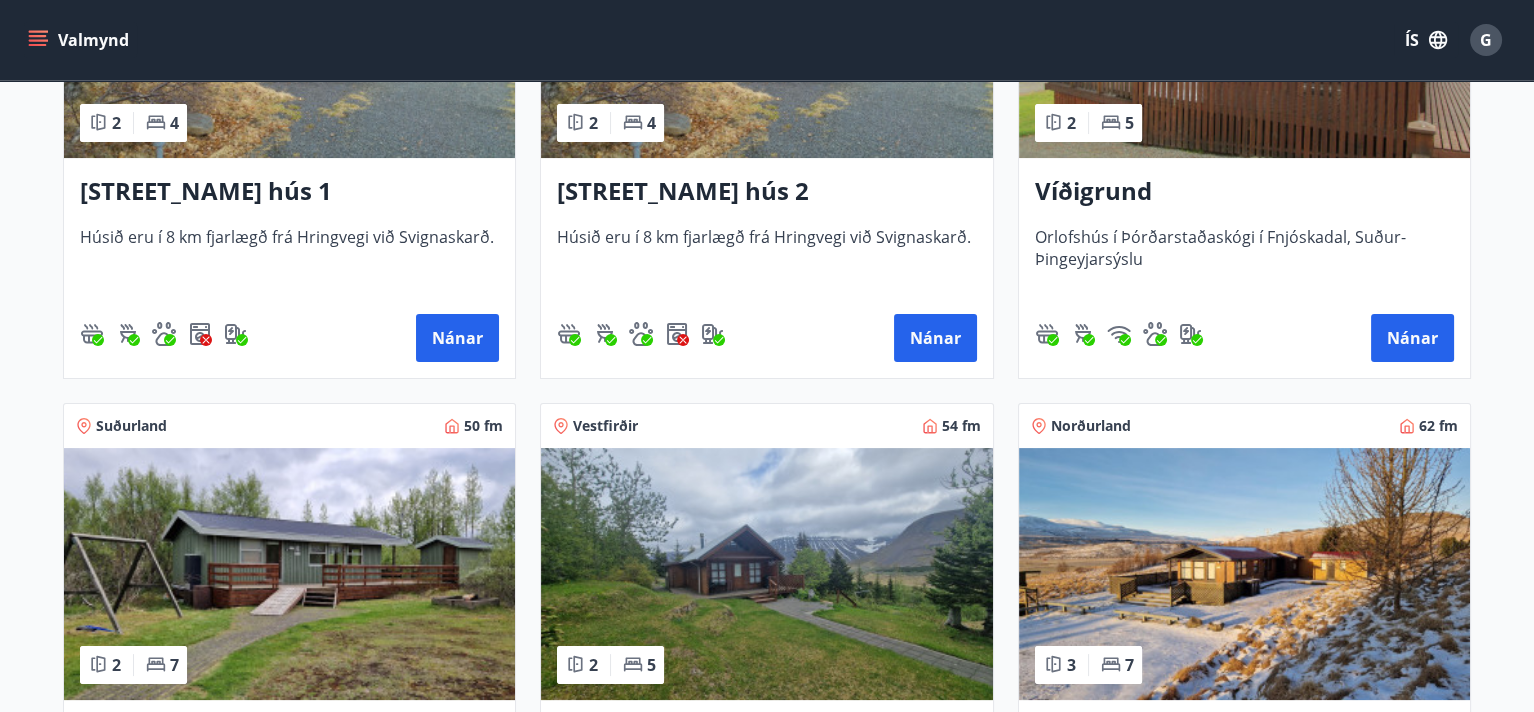 scroll, scrollTop: 528, scrollLeft: 0, axis: vertical 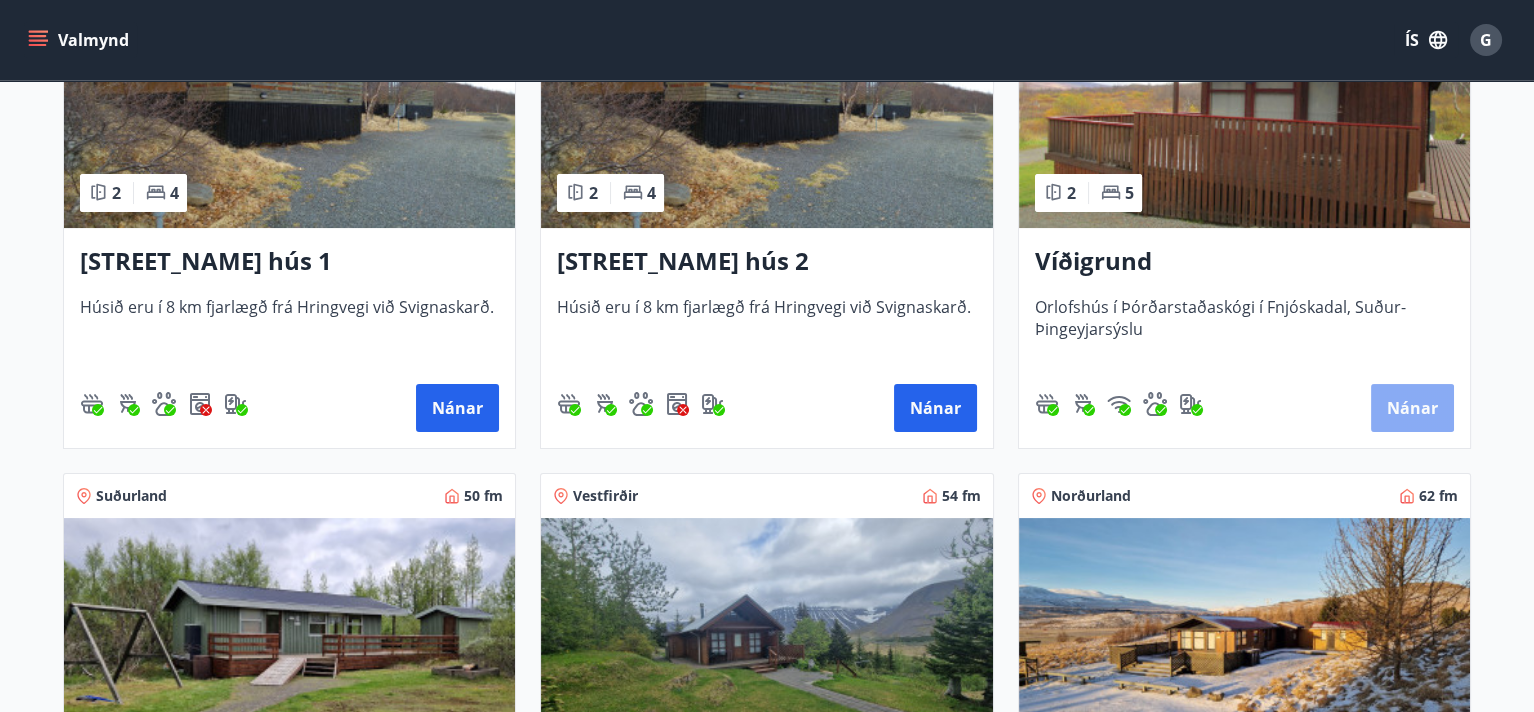 click on "Nánar" at bounding box center (1412, 408) 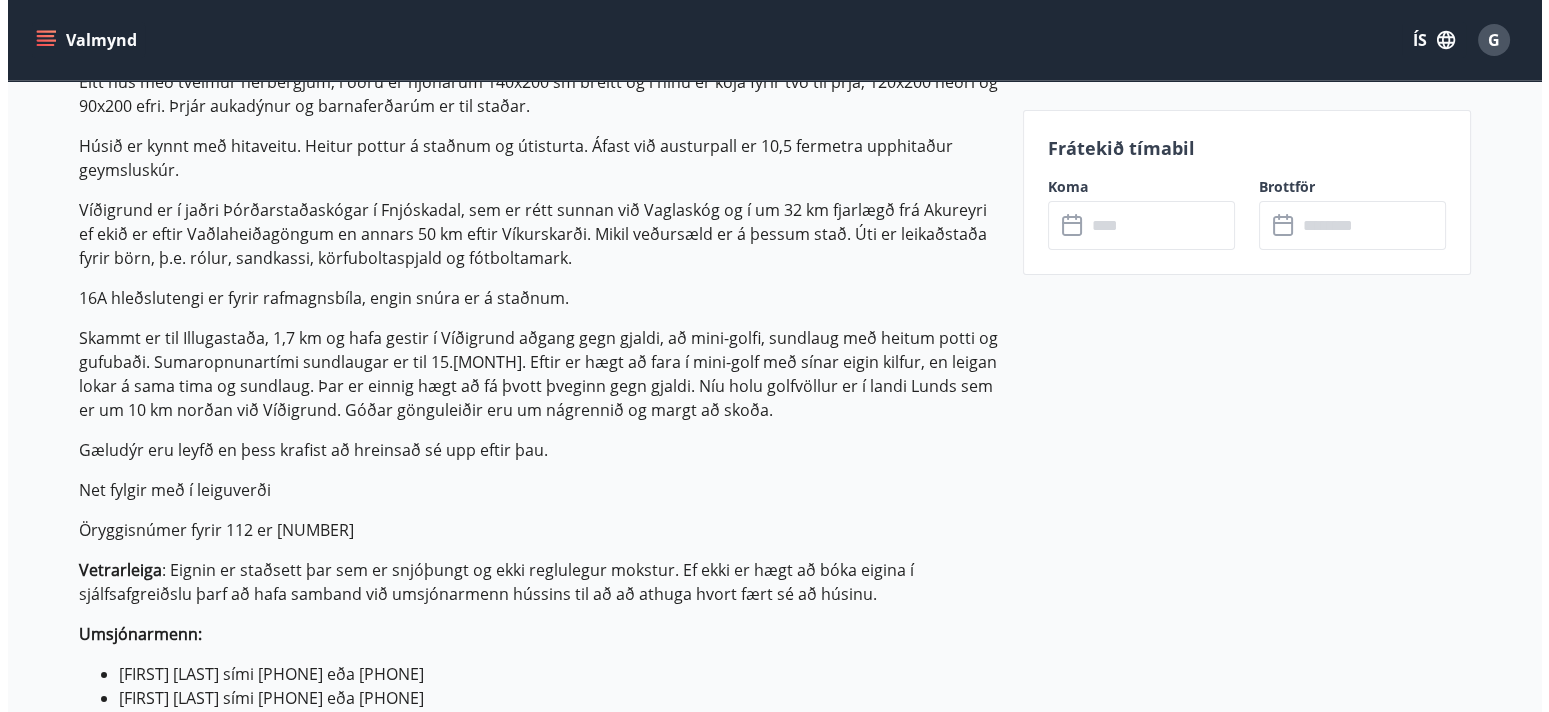 scroll, scrollTop: 670, scrollLeft: 0, axis: vertical 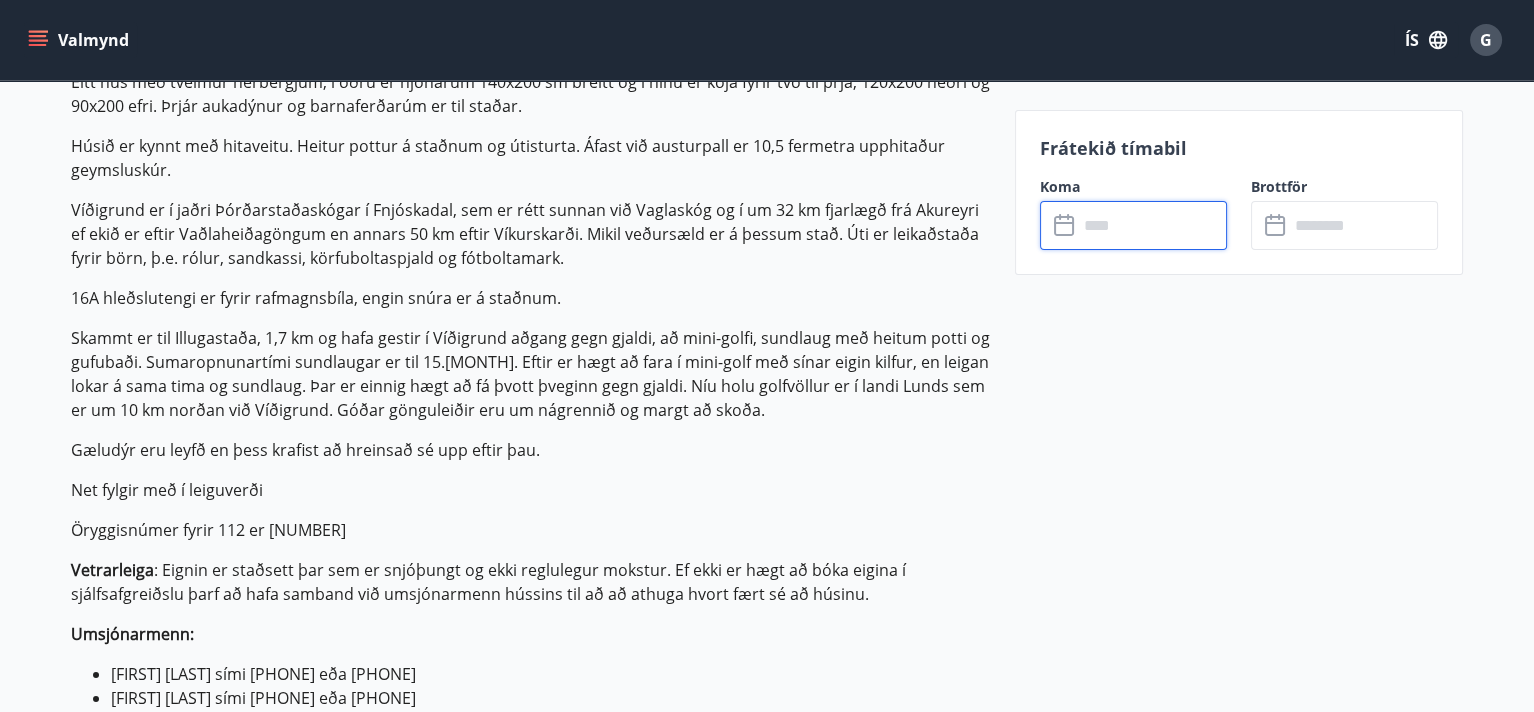 click at bounding box center (1152, 225) 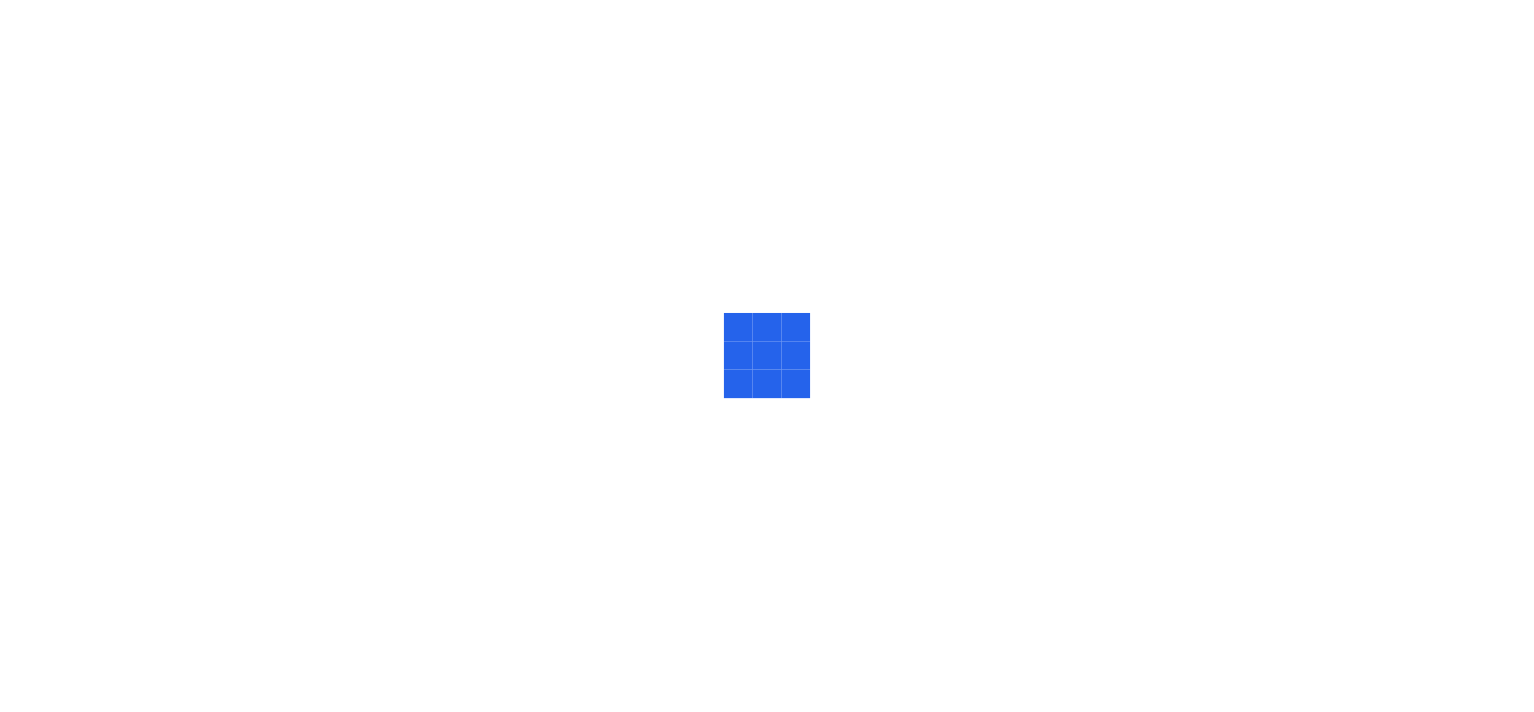 scroll, scrollTop: 0, scrollLeft: 0, axis: both 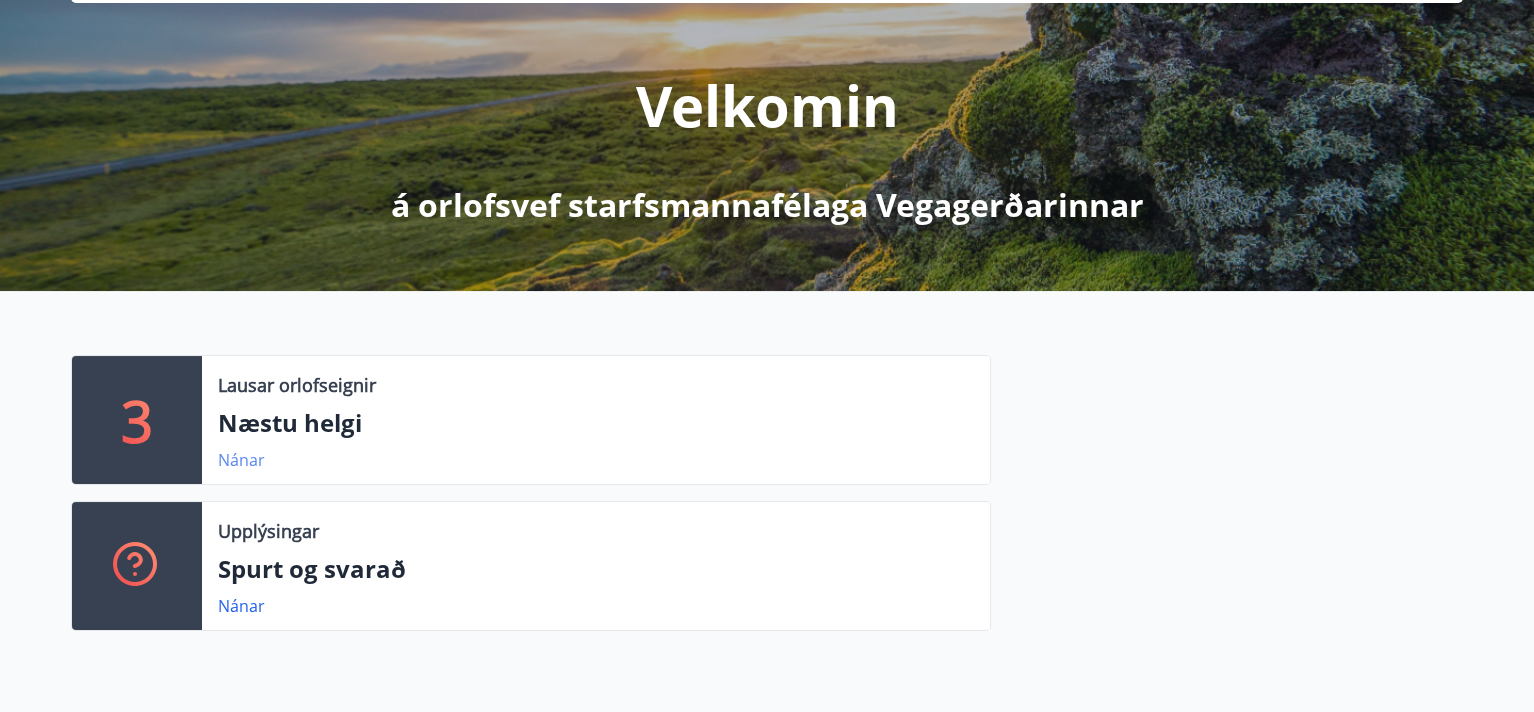 click on "Nánar" at bounding box center (241, 460) 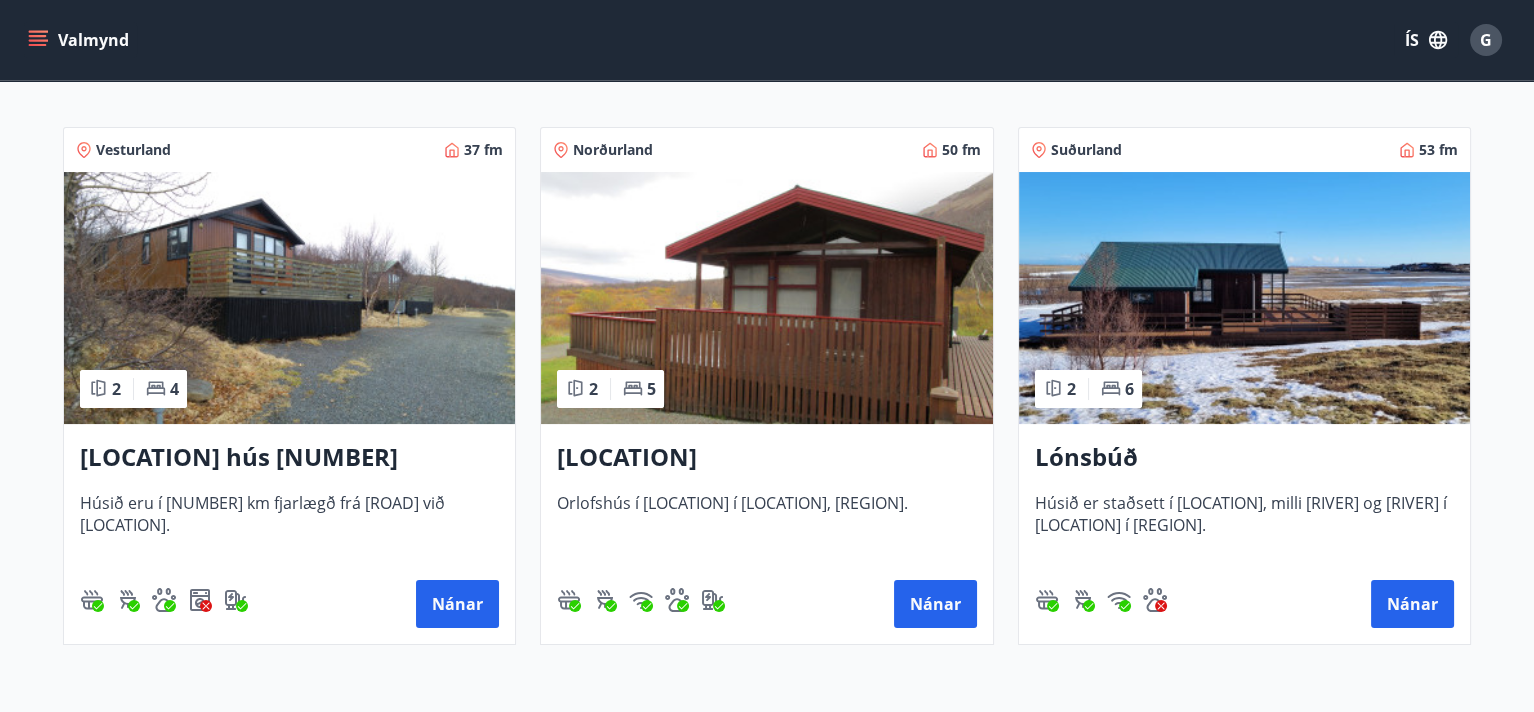 scroll, scrollTop: 409, scrollLeft: 0, axis: vertical 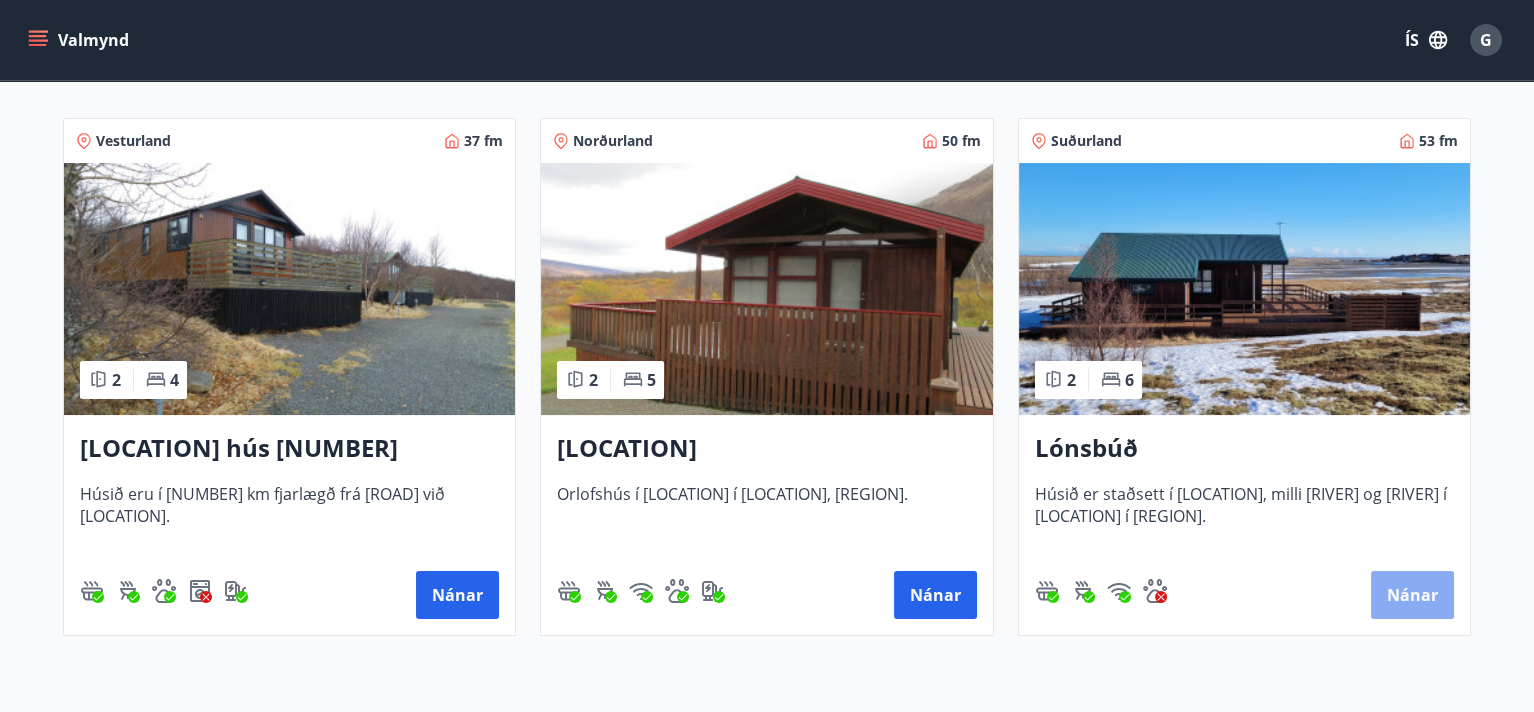 click on "Nánar" at bounding box center [1412, 595] 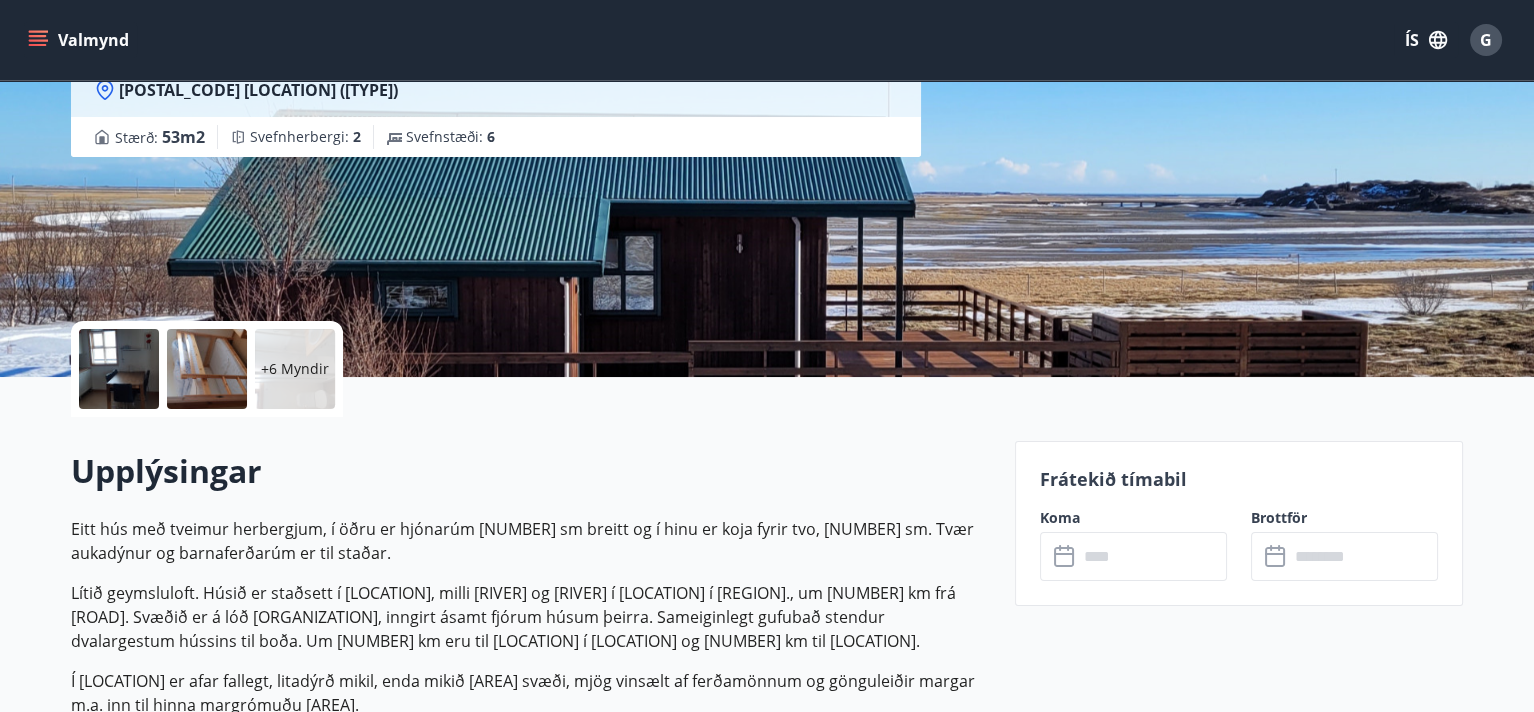 scroll, scrollTop: 246, scrollLeft: 0, axis: vertical 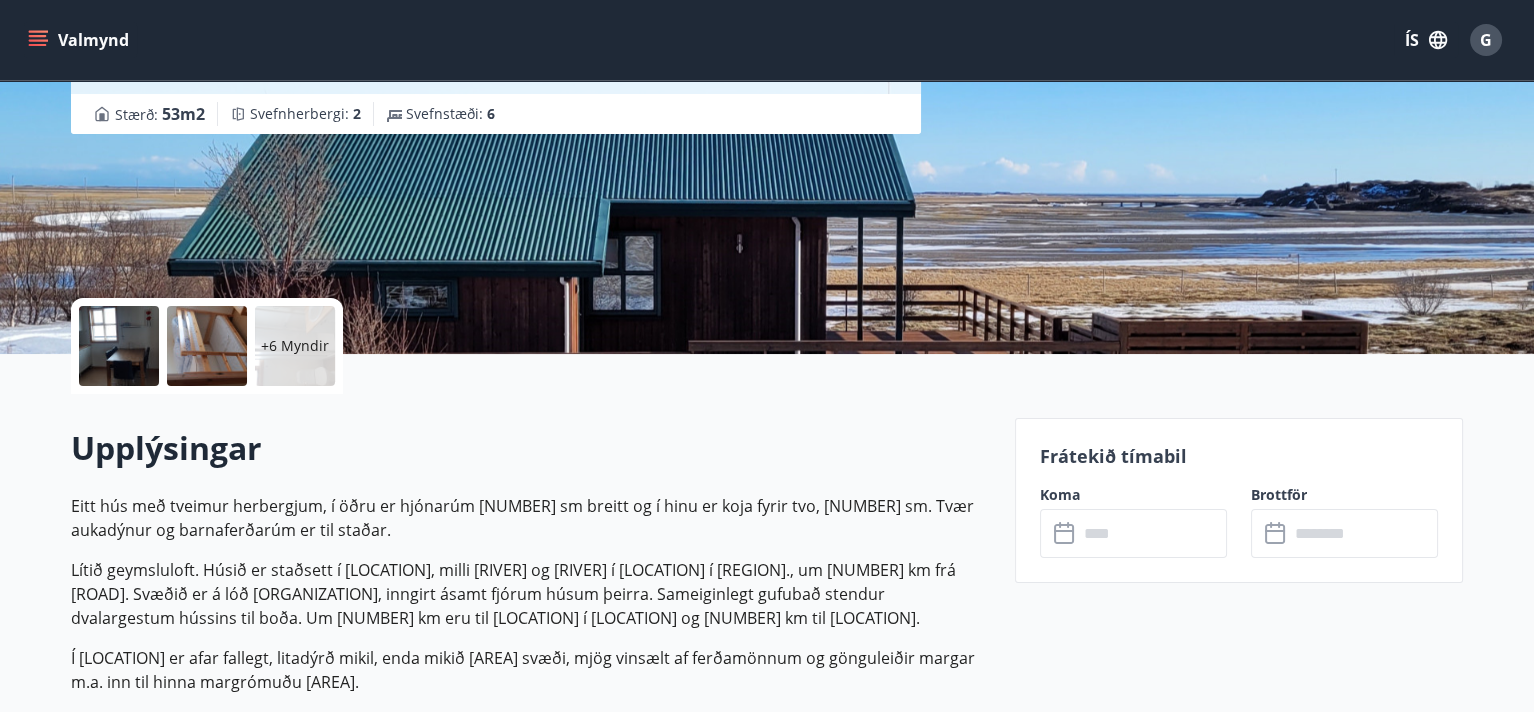 click 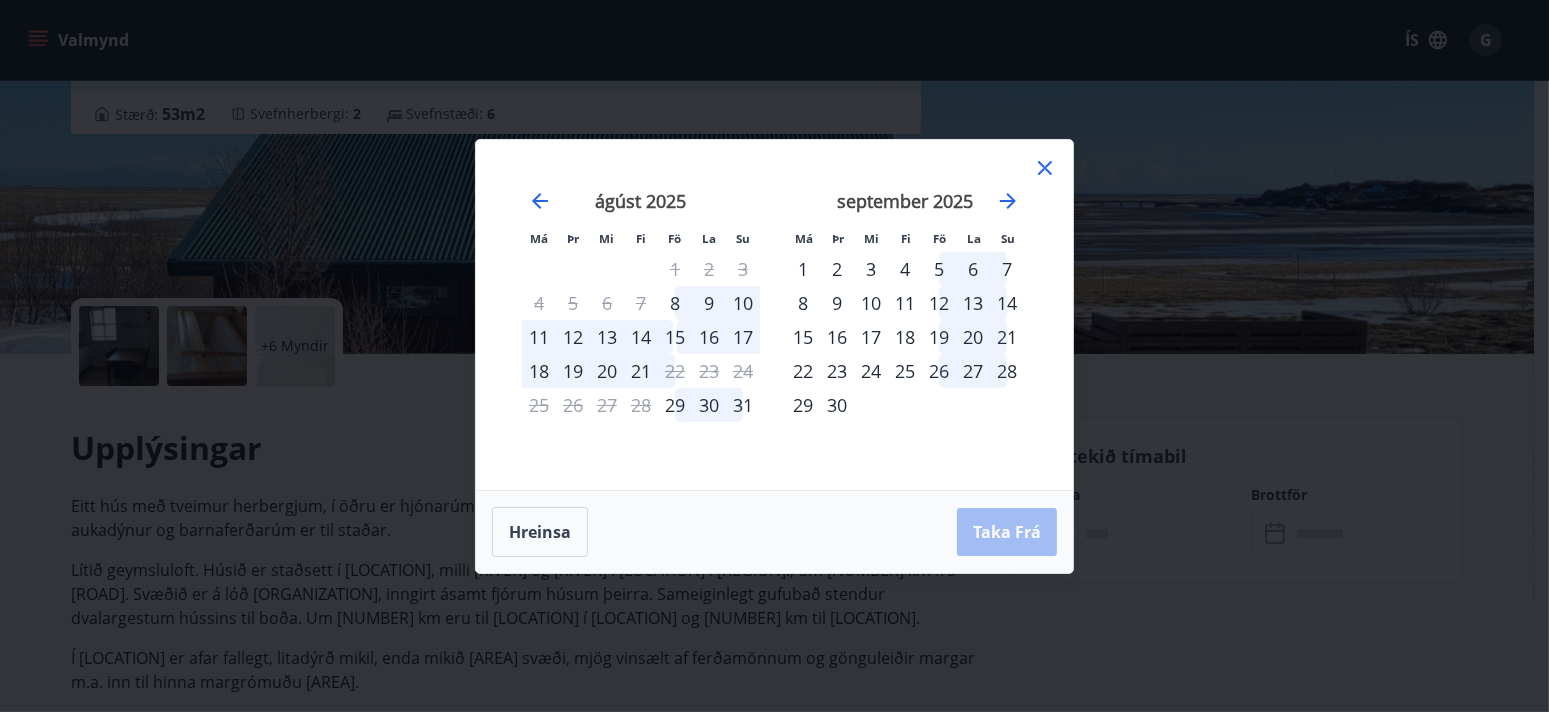 click 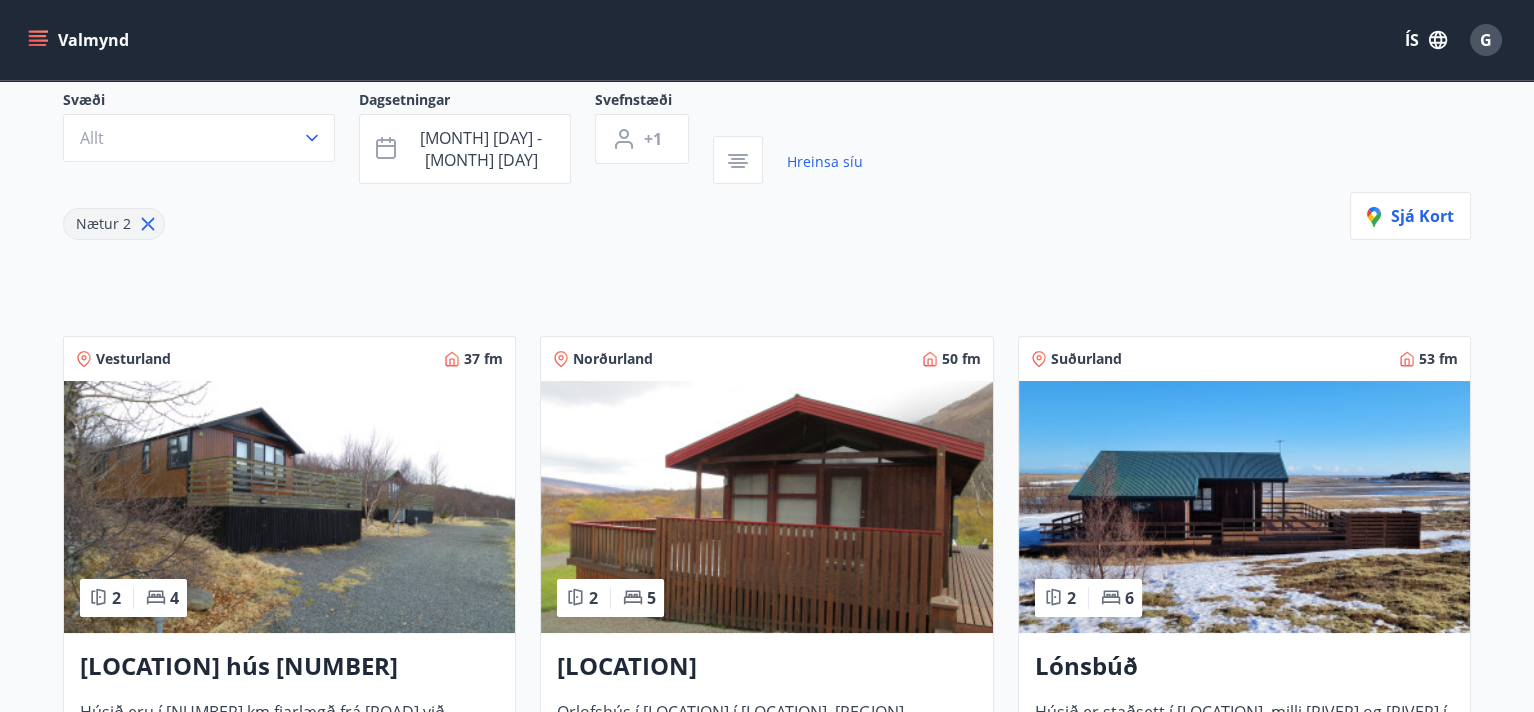 scroll, scrollTop: 194, scrollLeft: 0, axis: vertical 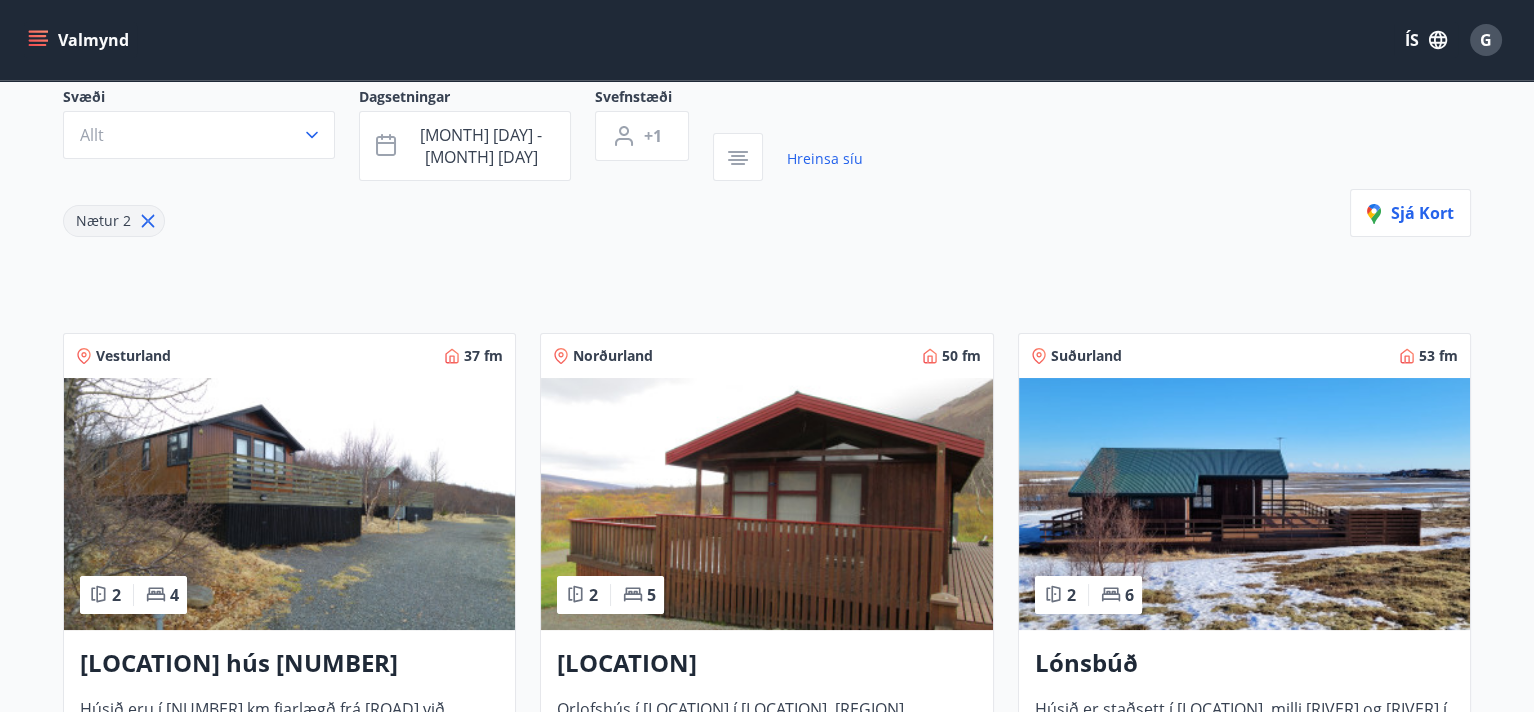 click on "[LOCATION] hús [NUMBER]" at bounding box center (289, 664) 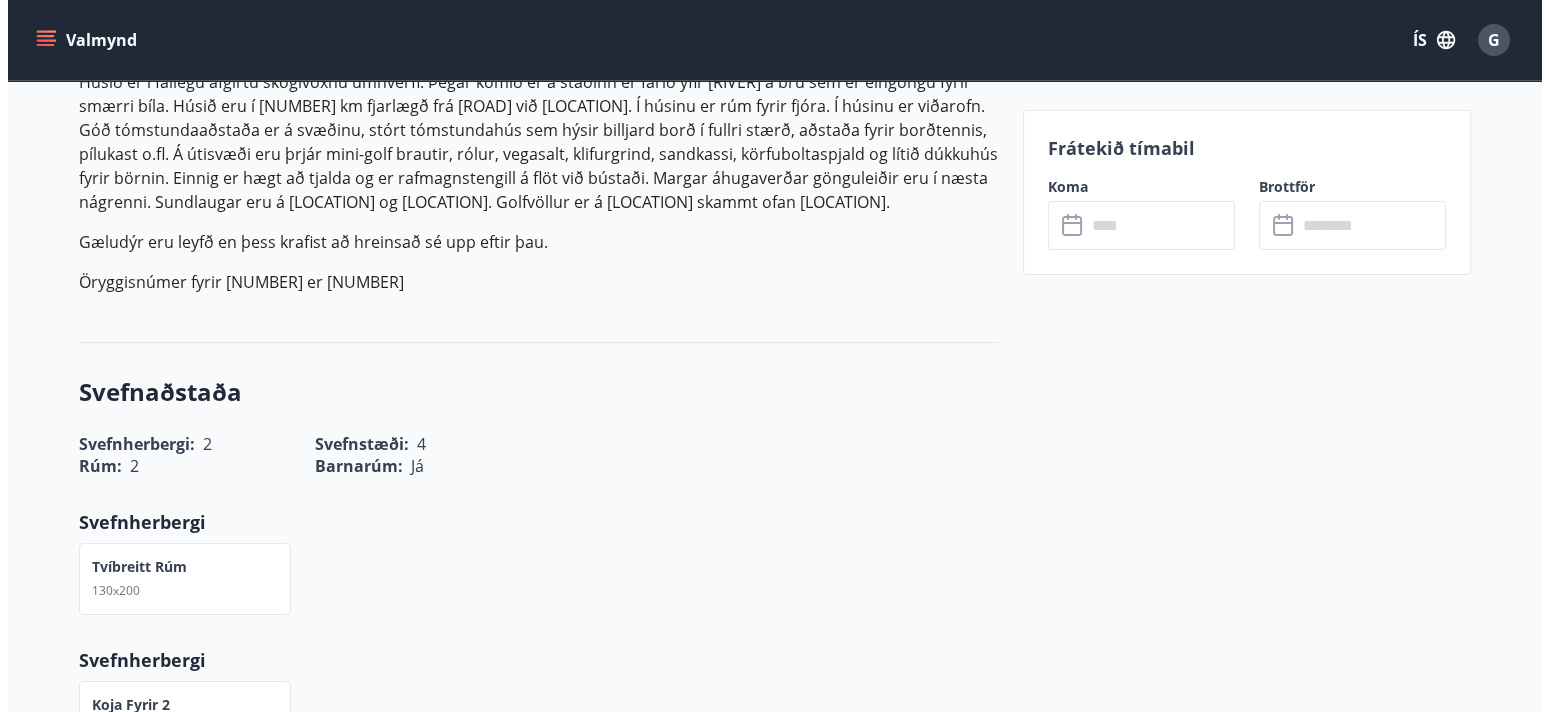 scroll, scrollTop: 662, scrollLeft: 0, axis: vertical 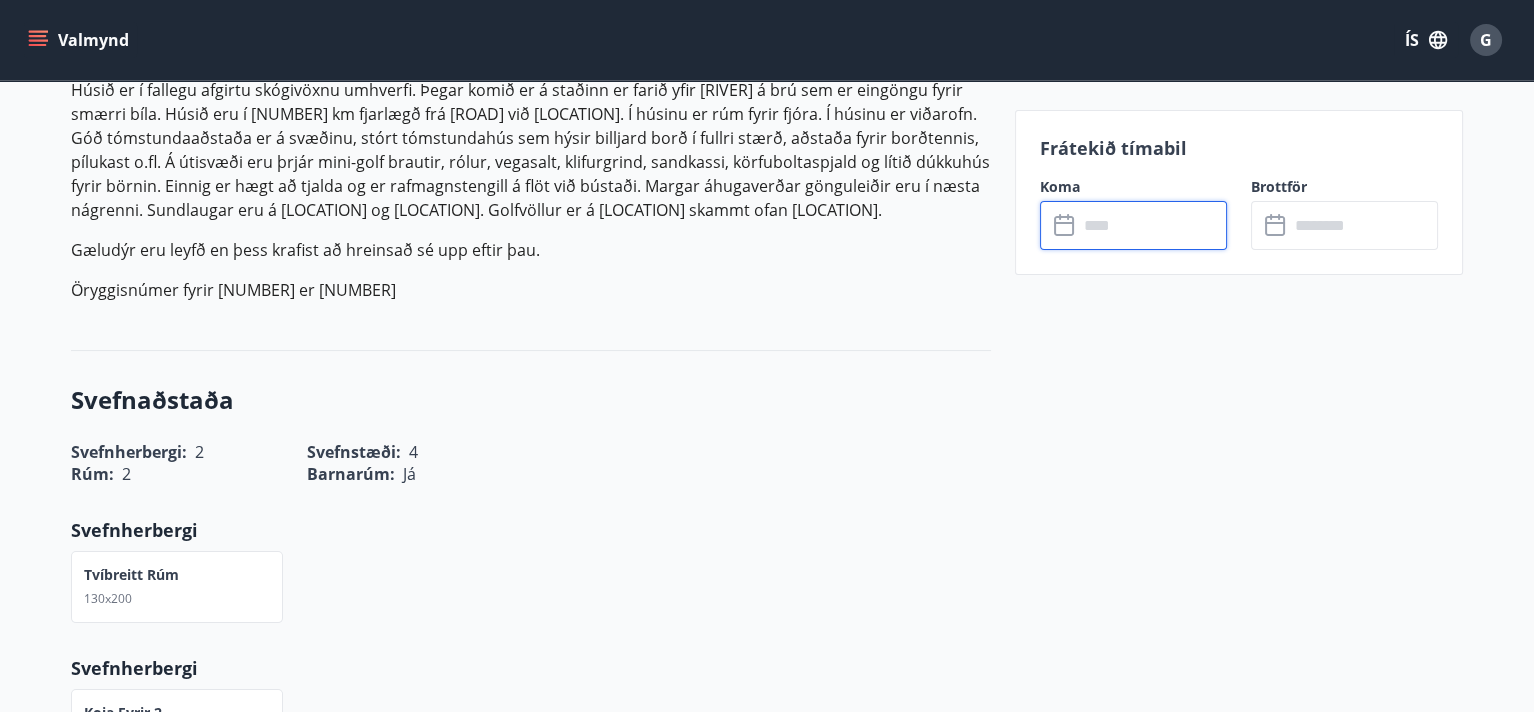 click at bounding box center [1152, 225] 